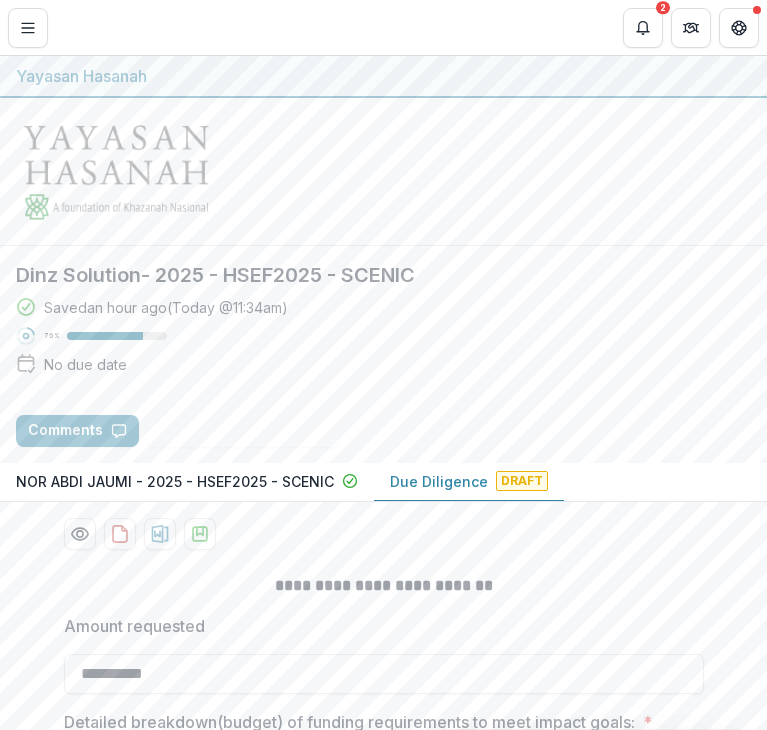 scroll, scrollTop: 0, scrollLeft: 0, axis: both 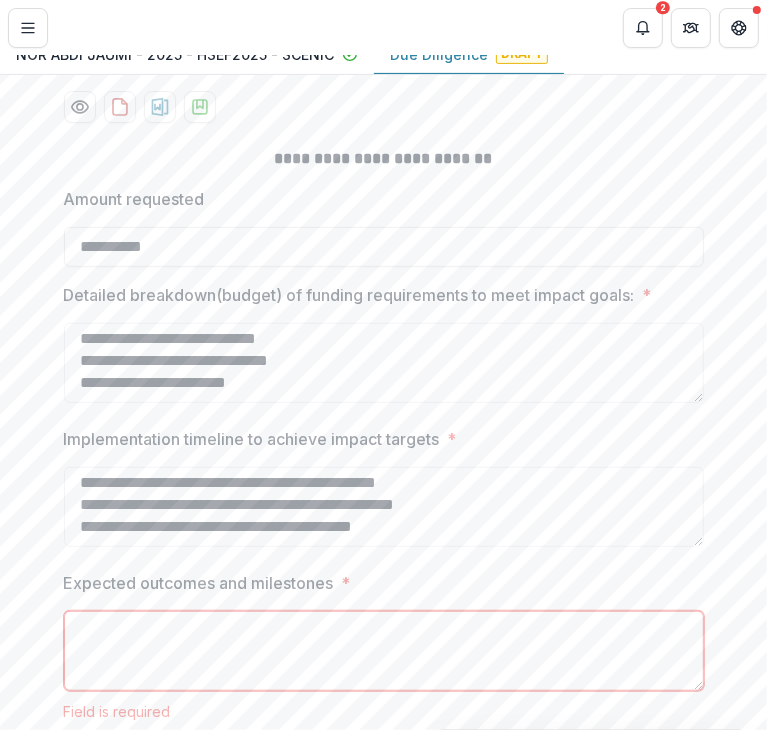 click on "Expected outcomes and milestones  *" at bounding box center [384, 651] 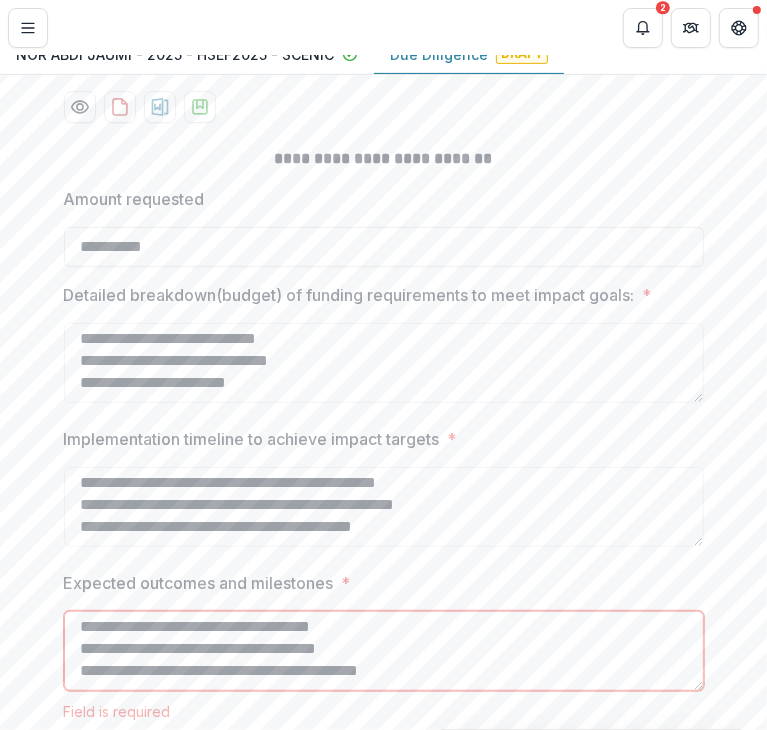 scroll, scrollTop: 993, scrollLeft: 0, axis: vertical 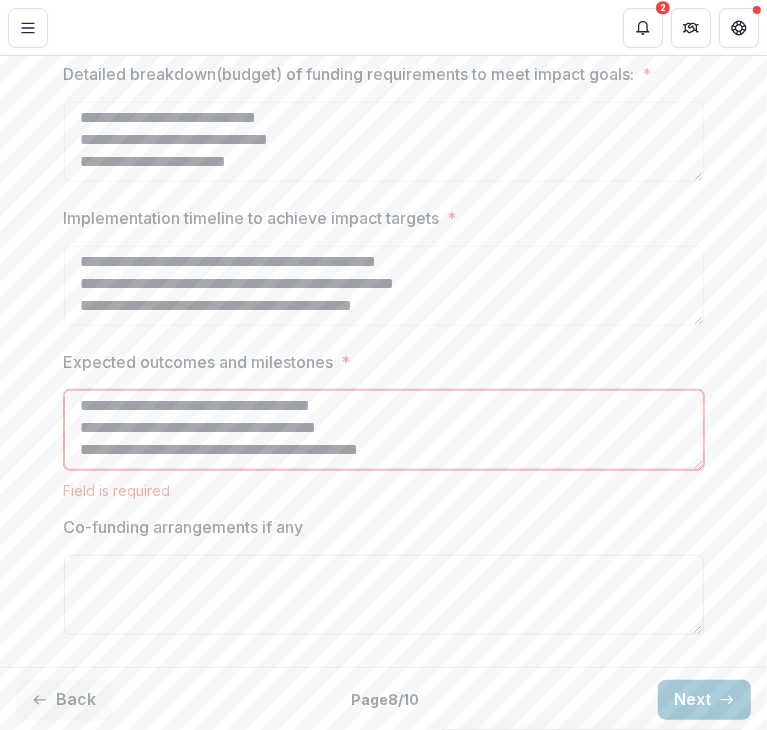 type on "**********" 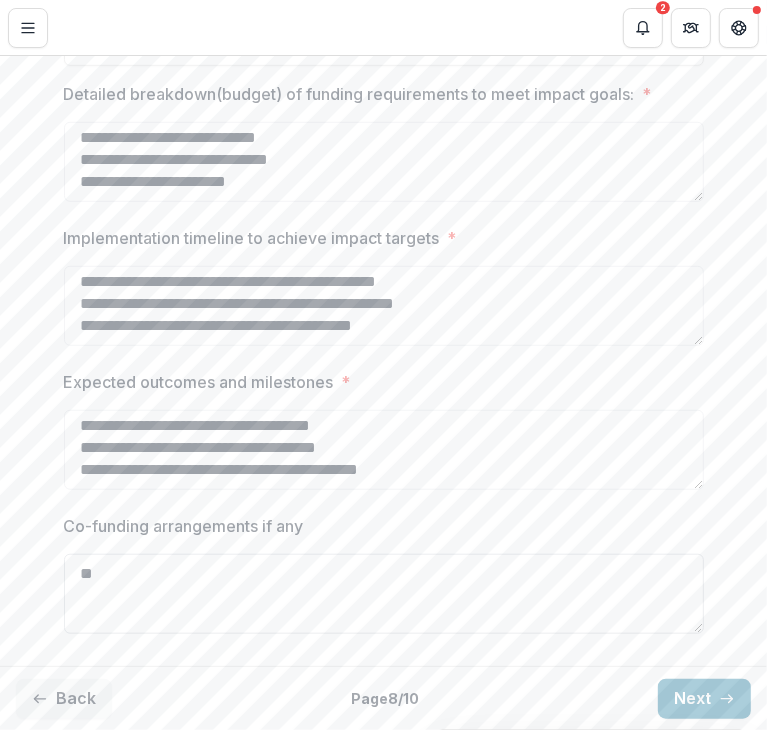 type on "*" 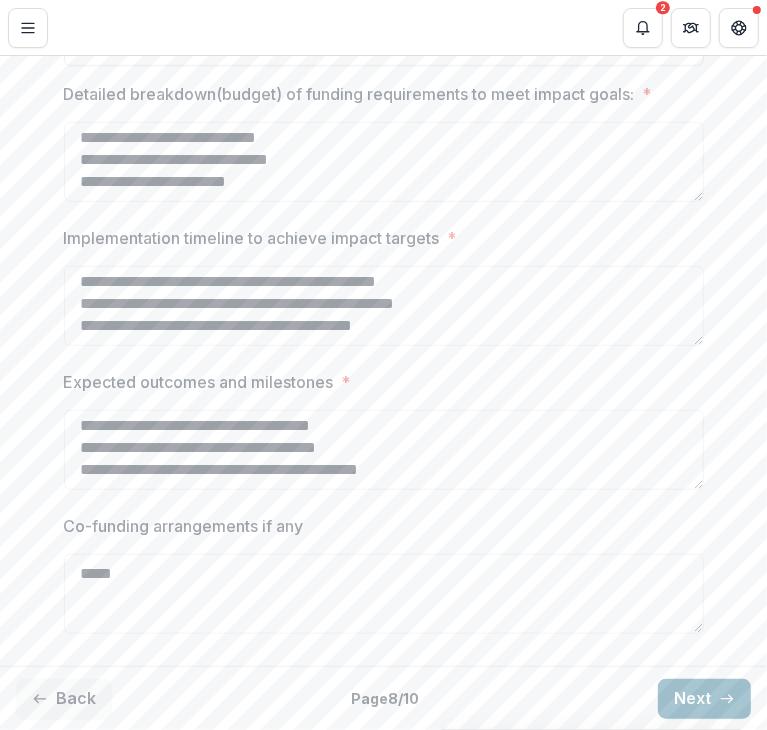 type on "*****" 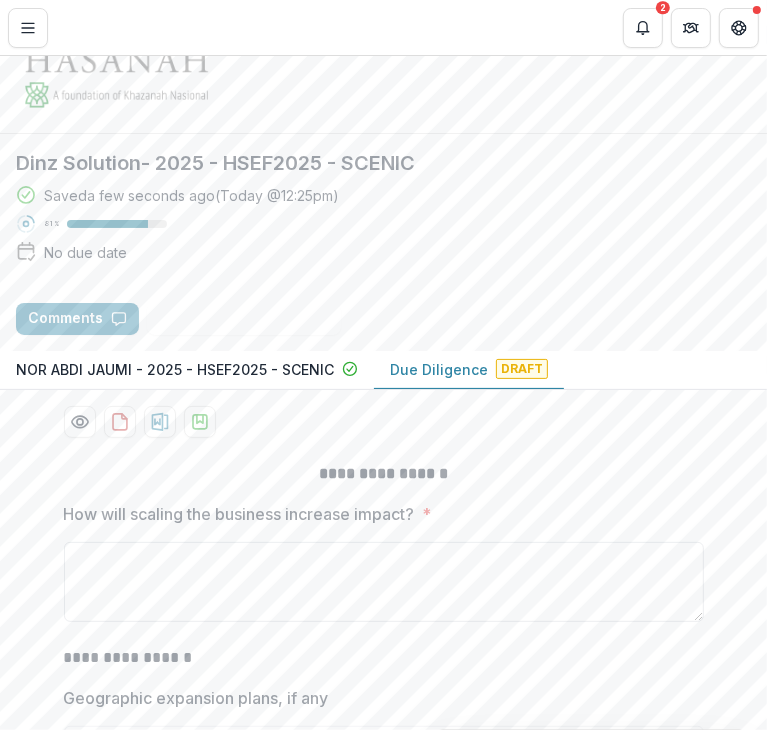 scroll, scrollTop: 200, scrollLeft: 0, axis: vertical 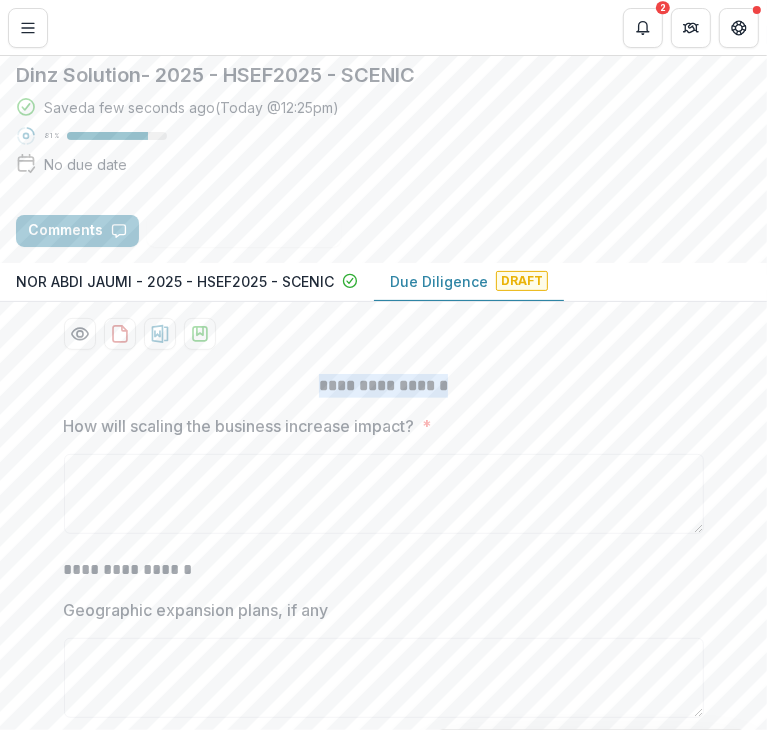 drag, startPoint x: 308, startPoint y: 389, endPoint x: 455, endPoint y: 386, distance: 147.03061 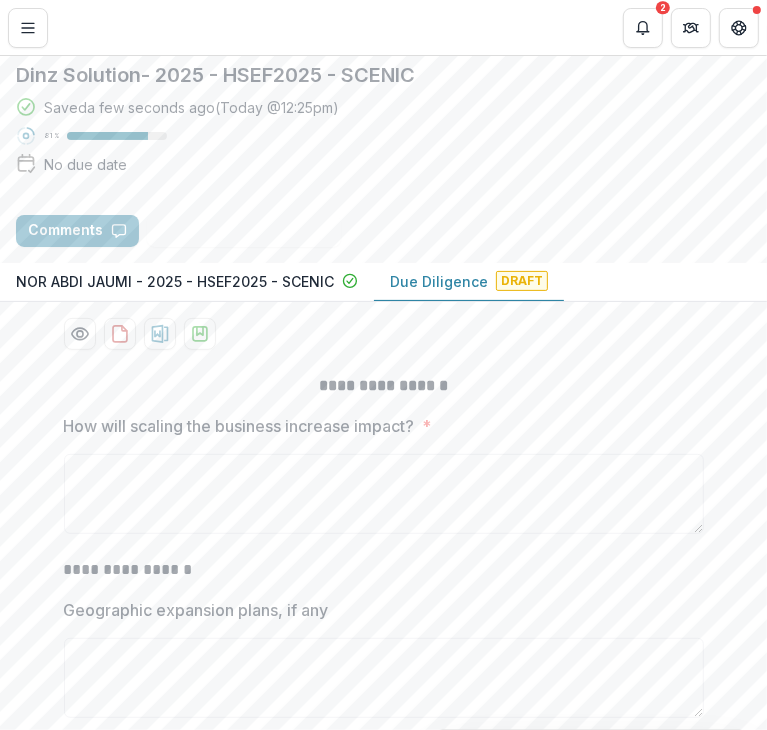 click on "How will scaling the business increase impact?" at bounding box center (239, 426) 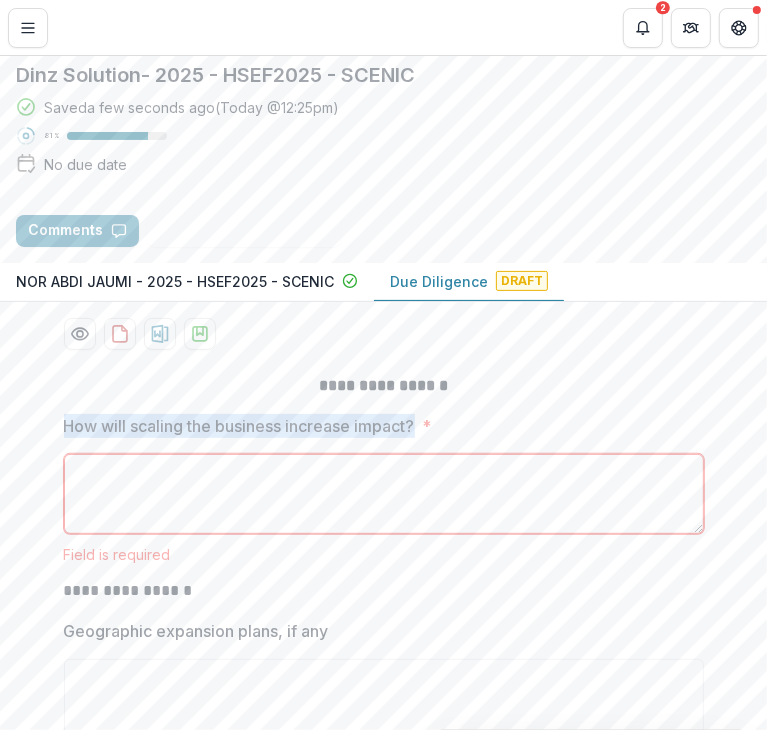 drag, startPoint x: 61, startPoint y: 420, endPoint x: 420, endPoint y: 420, distance: 359 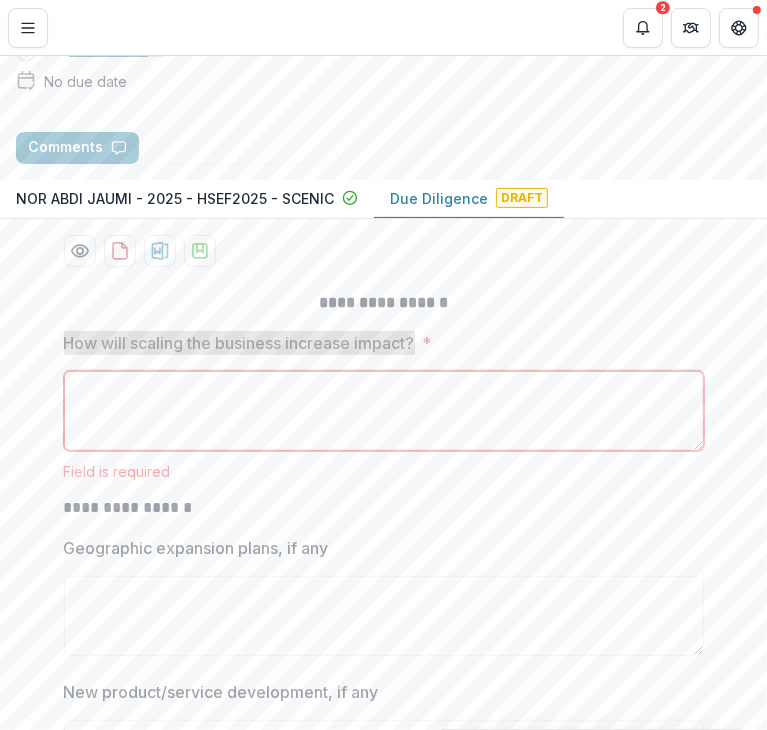 scroll, scrollTop: 400, scrollLeft: 0, axis: vertical 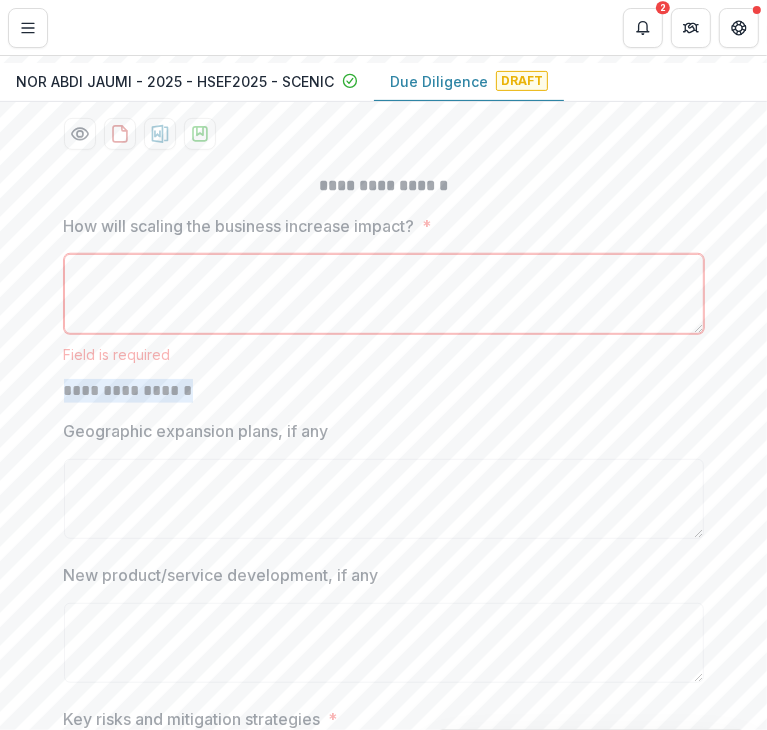 drag, startPoint x: 63, startPoint y: 391, endPoint x: 189, endPoint y: 392, distance: 126.00397 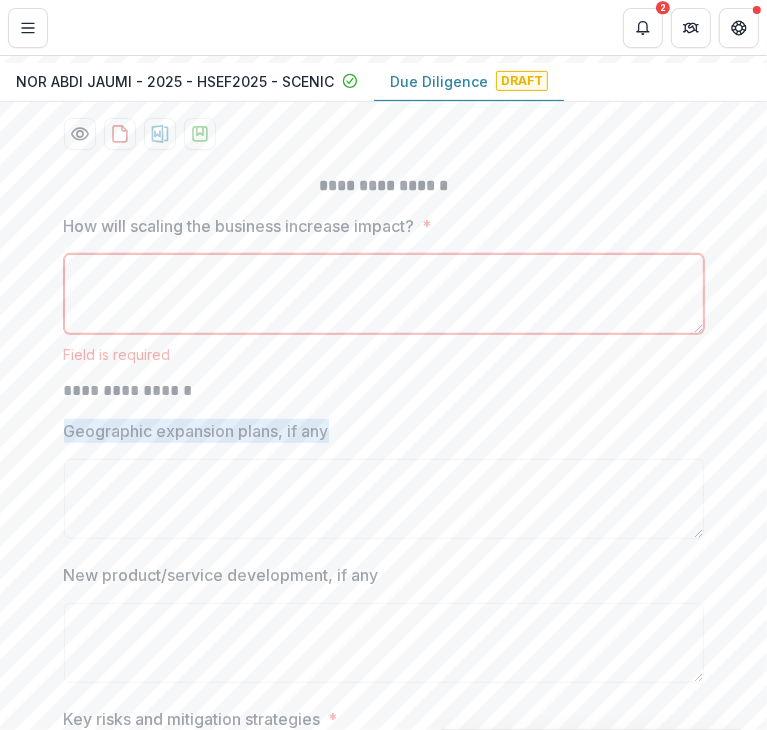 drag, startPoint x: 61, startPoint y: 428, endPoint x: 360, endPoint y: 439, distance: 299.20227 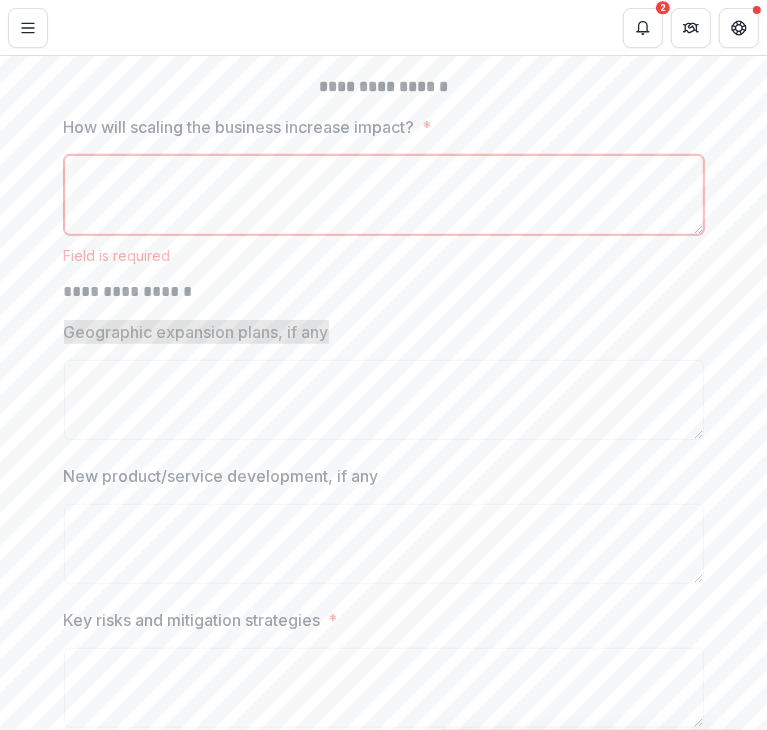 scroll, scrollTop: 592, scrollLeft: 0, axis: vertical 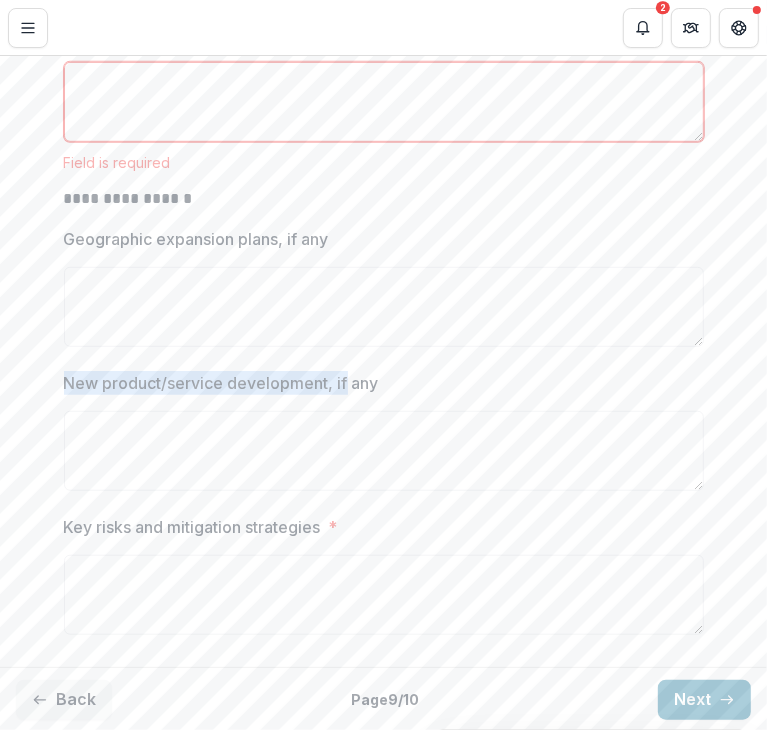 drag, startPoint x: 65, startPoint y: 381, endPoint x: 346, endPoint y: 393, distance: 281.2561 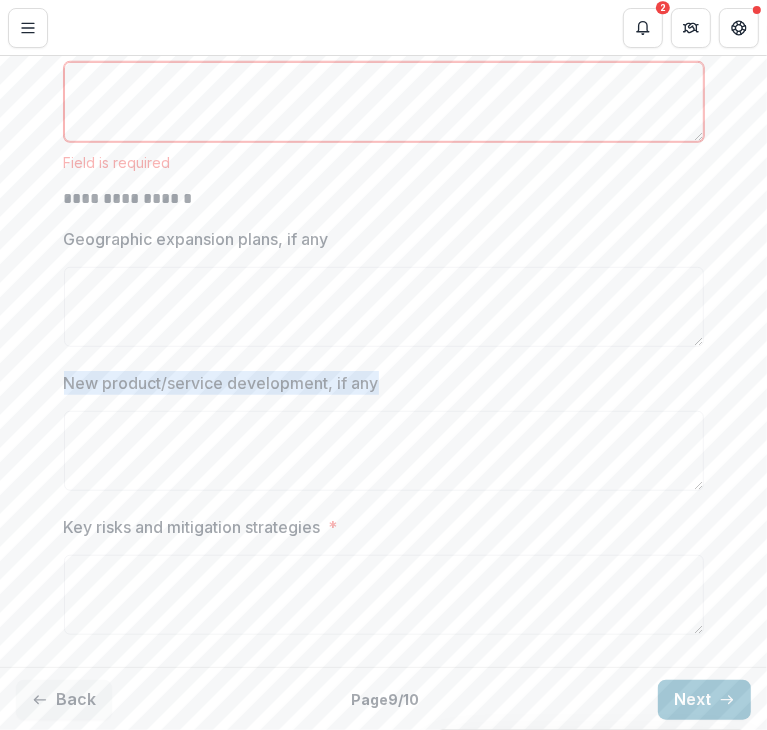 drag, startPoint x: 384, startPoint y: 383, endPoint x: 48, endPoint y: 371, distance: 336.2142 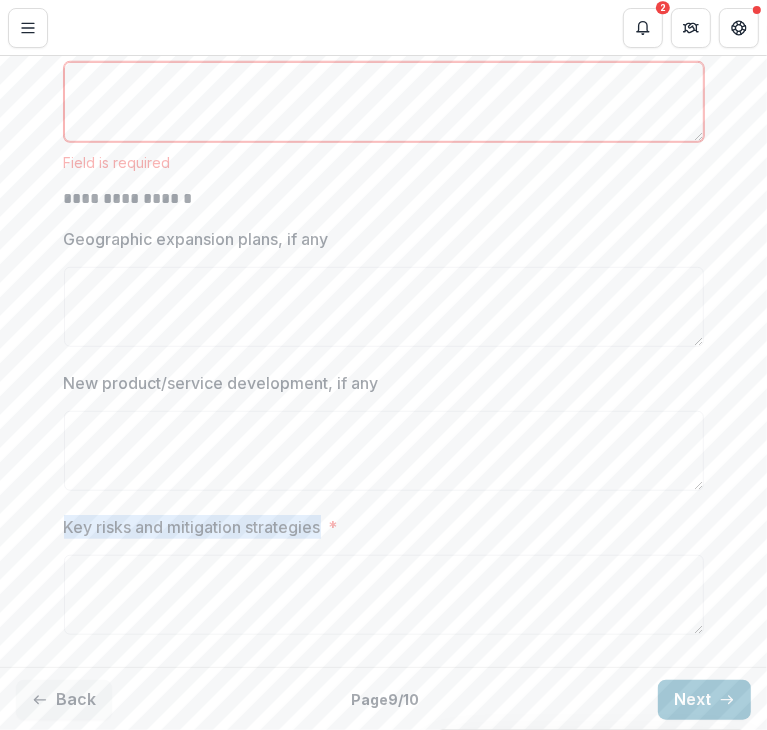 drag, startPoint x: 63, startPoint y: 522, endPoint x: 326, endPoint y: 519, distance: 263.01712 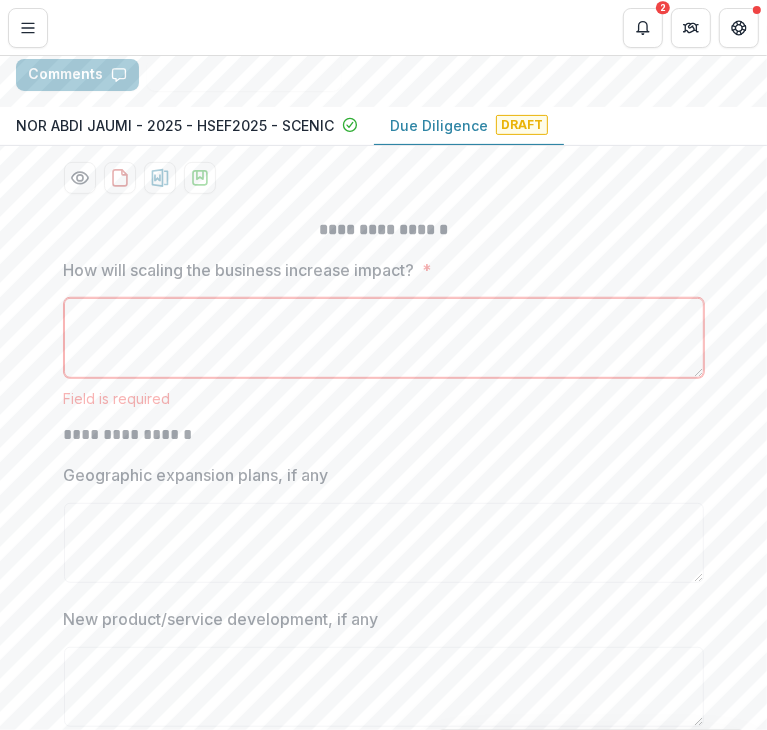 scroll, scrollTop: 392, scrollLeft: 0, axis: vertical 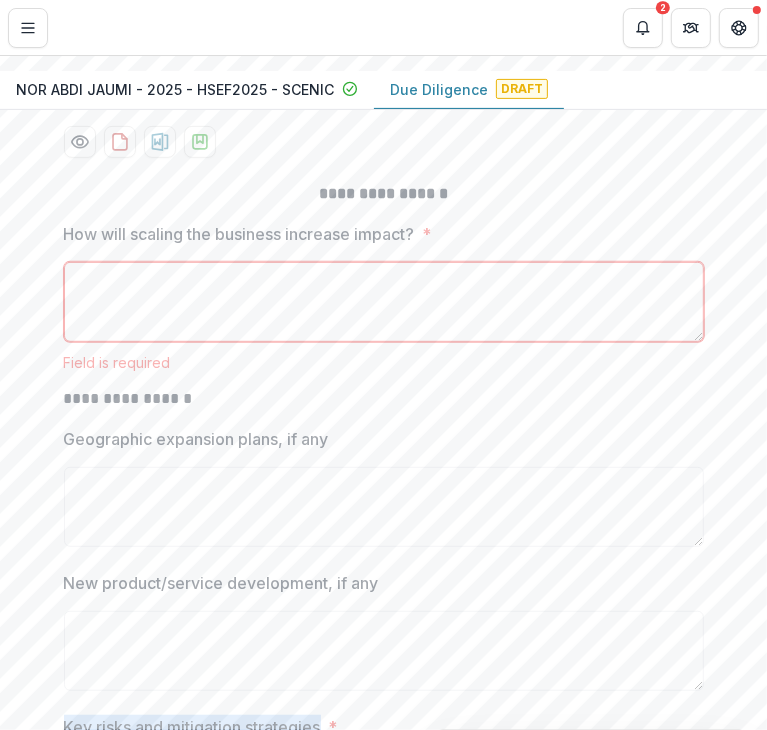 click on "How will scaling the business increase impact? *" at bounding box center [384, 302] 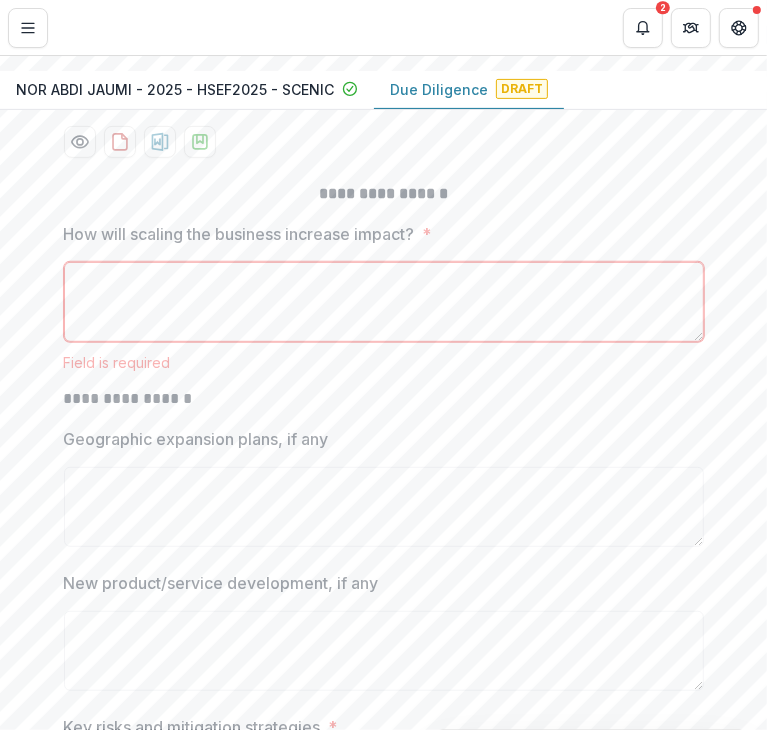 paste on "**********" 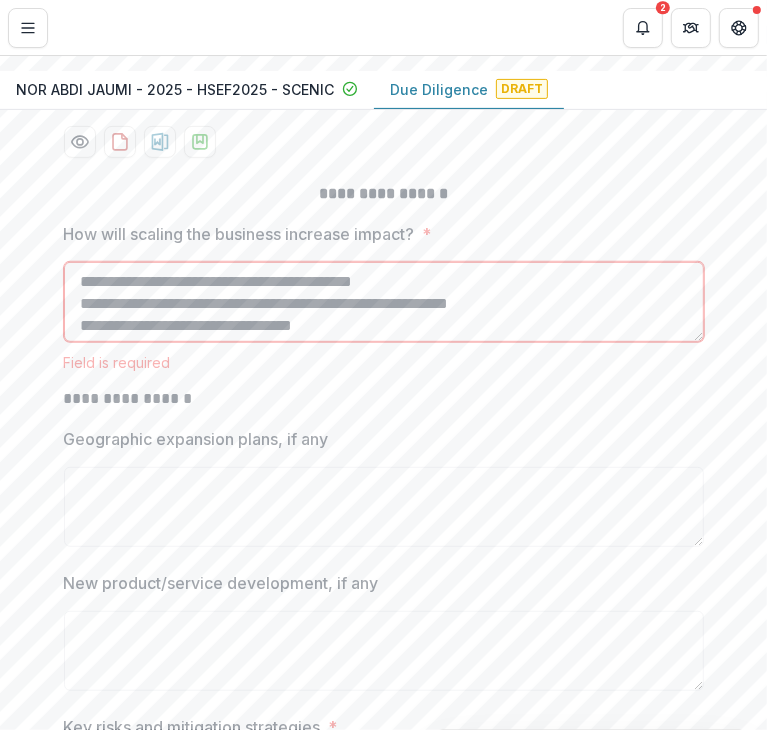scroll, scrollTop: 236, scrollLeft: 0, axis: vertical 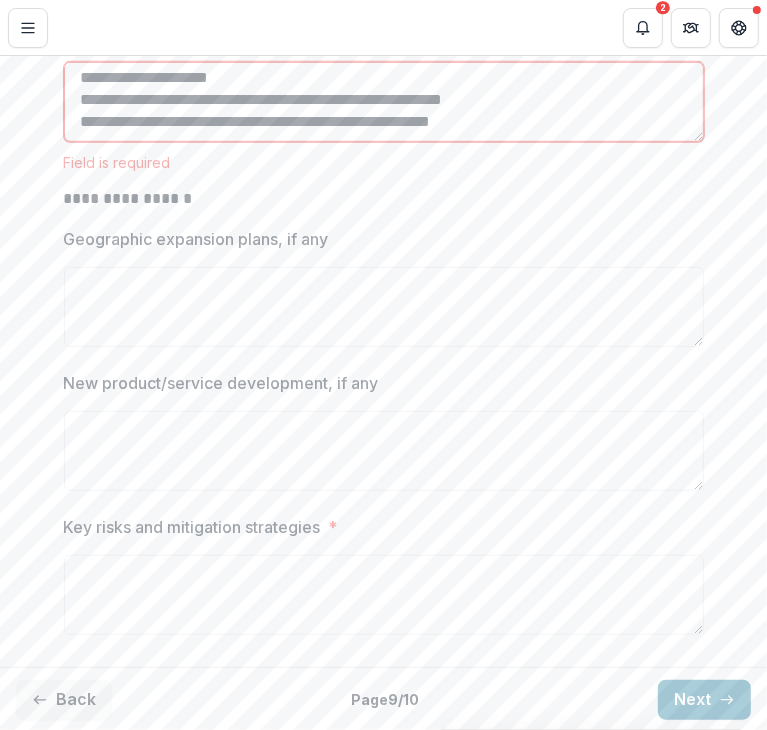 type on "**********" 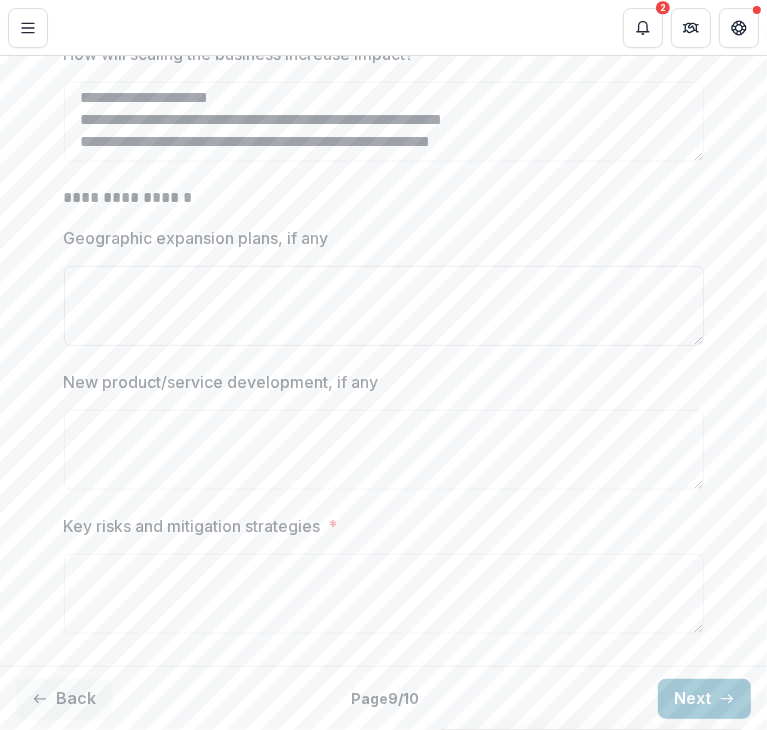 click on "Geographic expansion plans, if any" at bounding box center (384, 306) 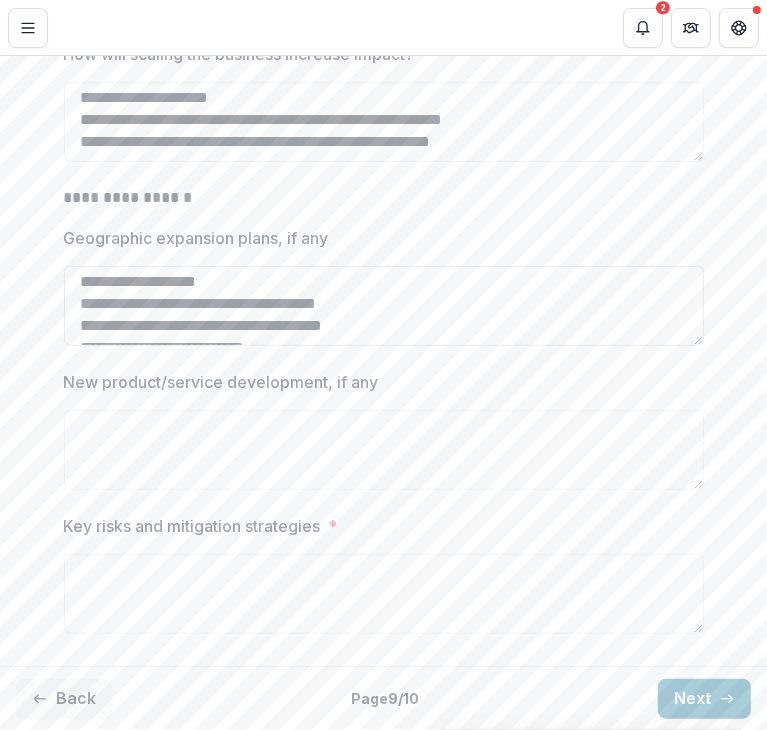 scroll, scrollTop: 126, scrollLeft: 0, axis: vertical 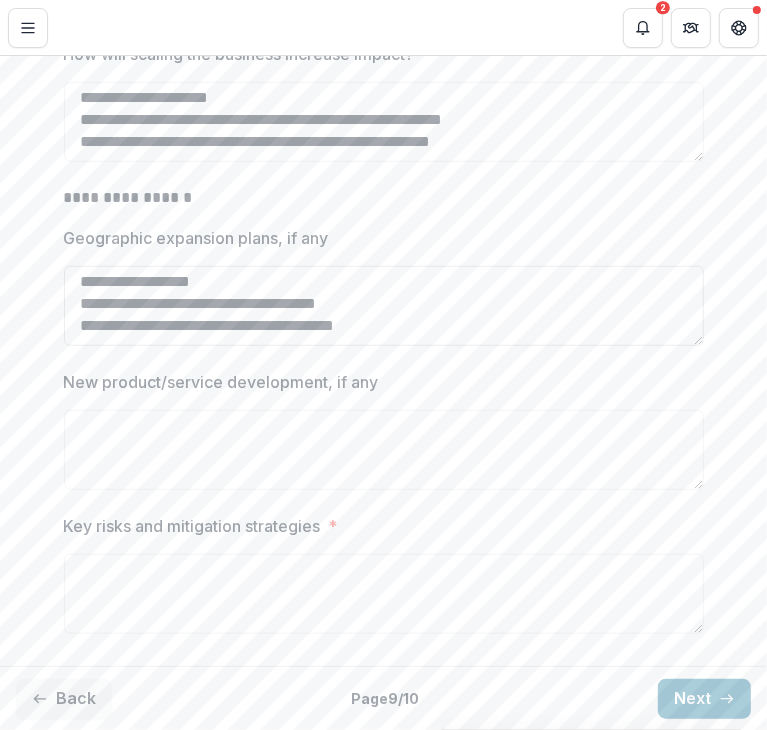 click on "**********" at bounding box center (384, 306) 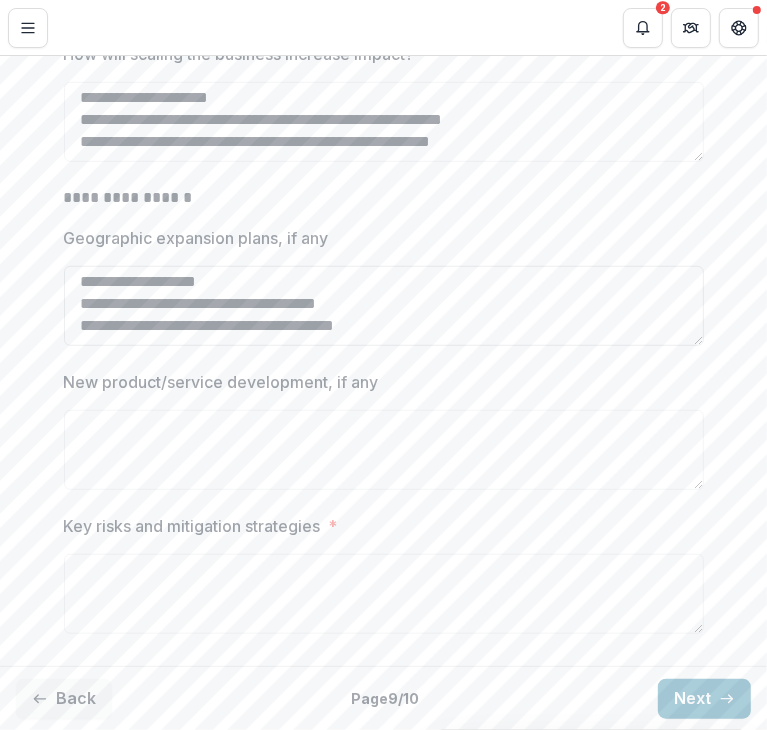scroll, scrollTop: 118, scrollLeft: 0, axis: vertical 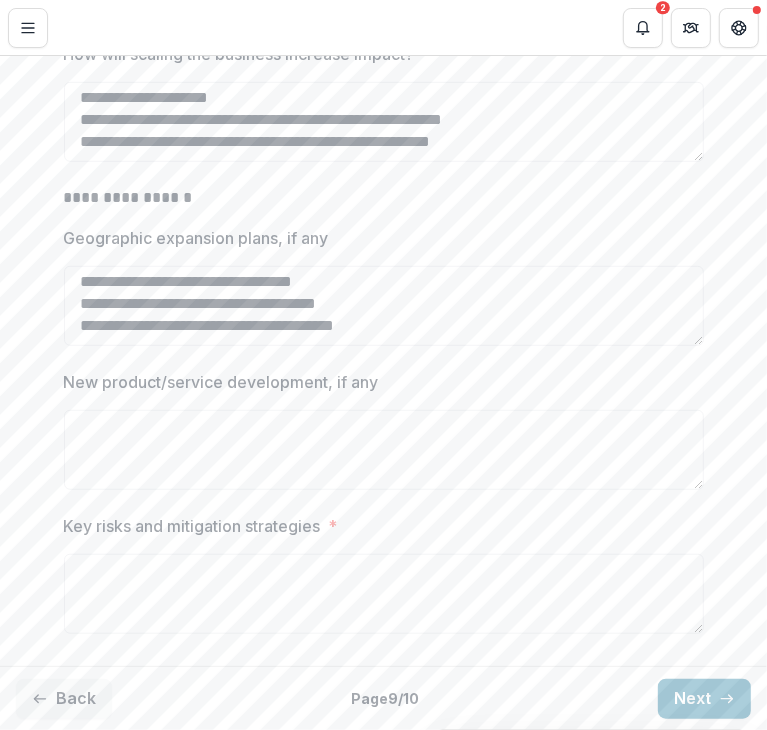 type on "**********" 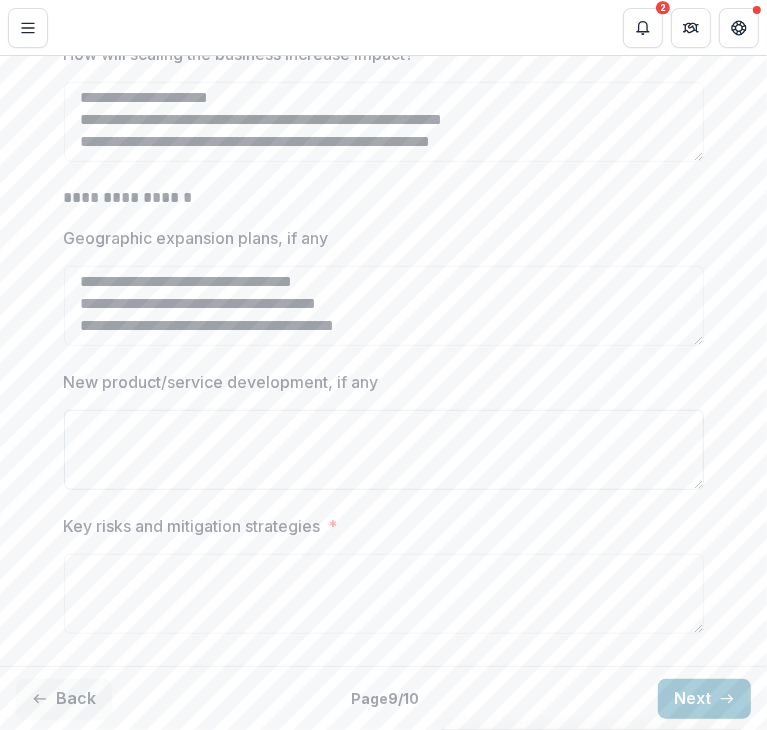 click on "New product/service development, if any" at bounding box center (384, 450) 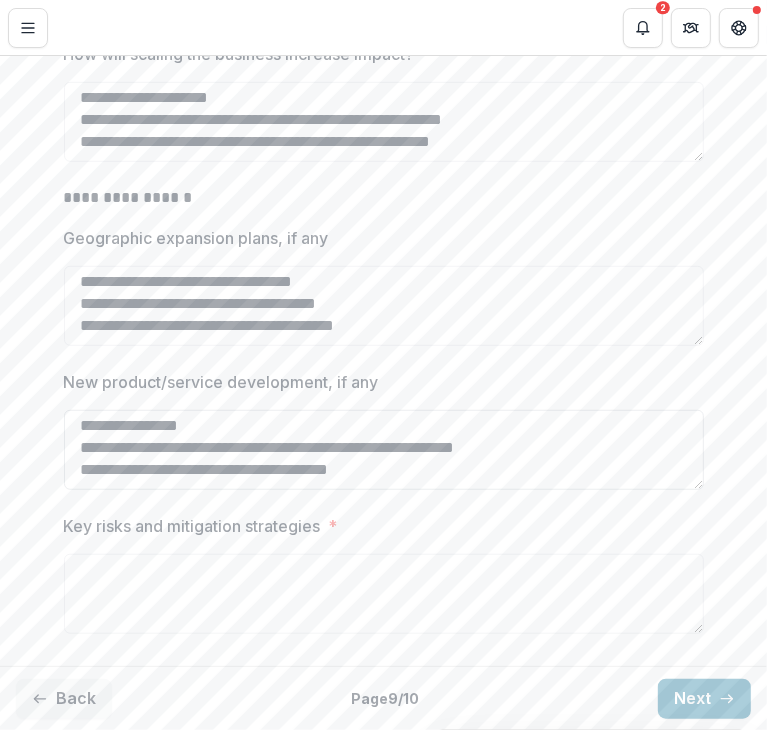 scroll, scrollTop: 180, scrollLeft: 0, axis: vertical 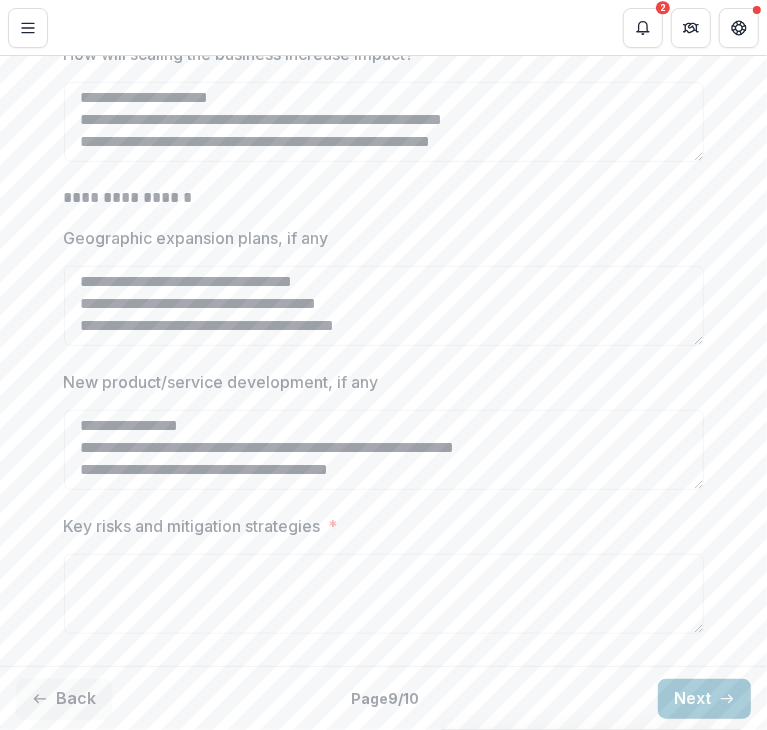 type on "**********" 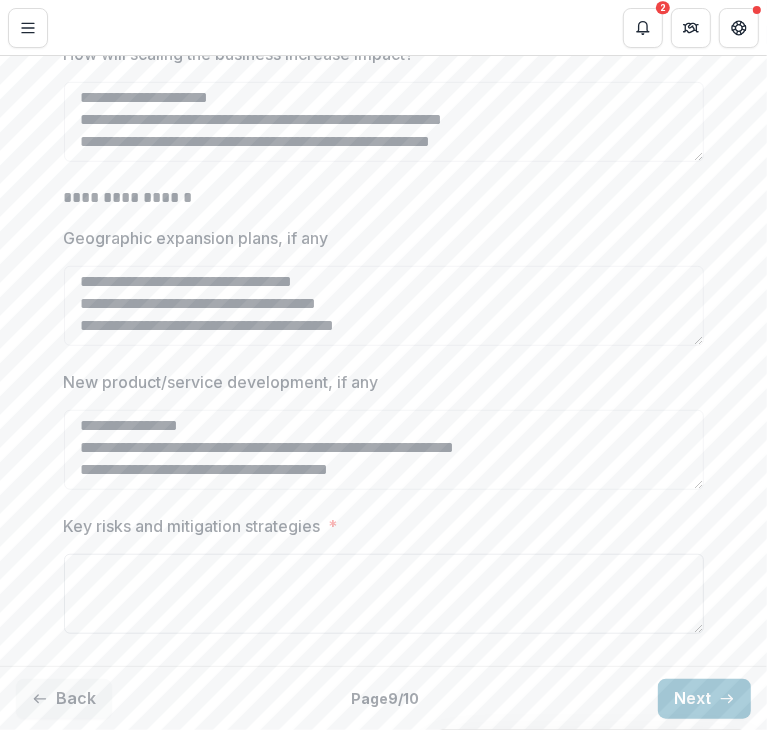 click on "Key risks and mitigation strategies *" at bounding box center (384, 594) 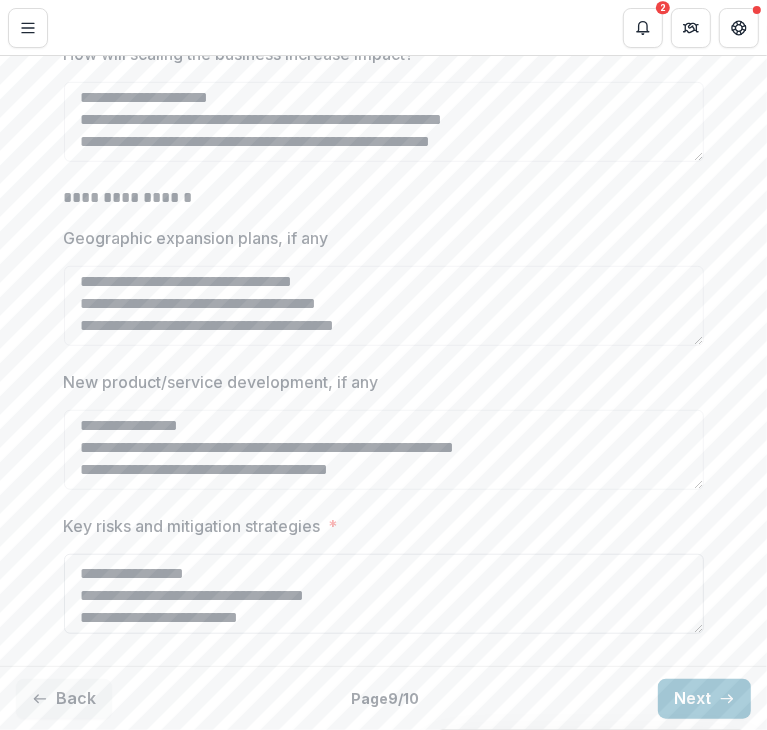 scroll, scrollTop: 104, scrollLeft: 0, axis: vertical 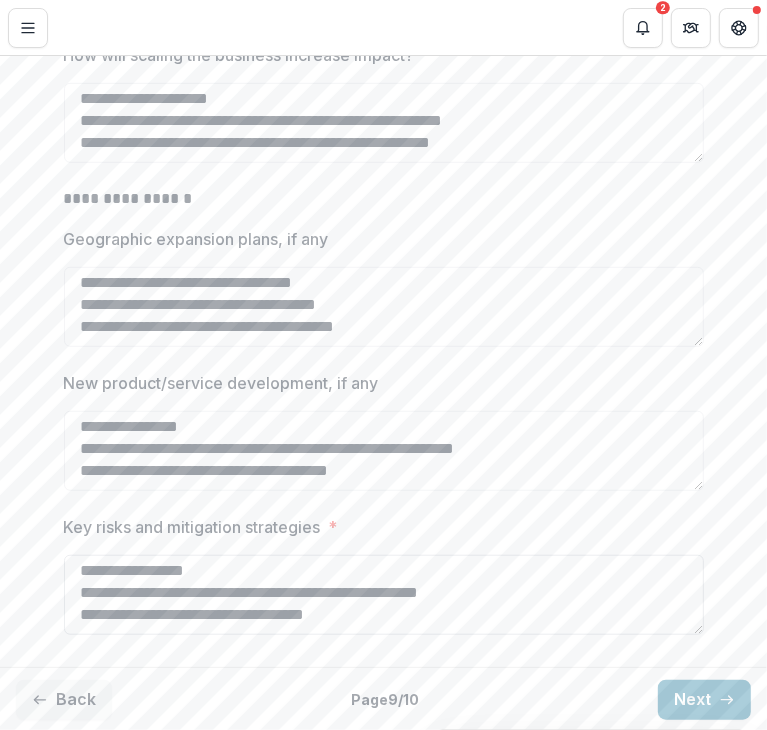 click on "**********" at bounding box center (384, 595) 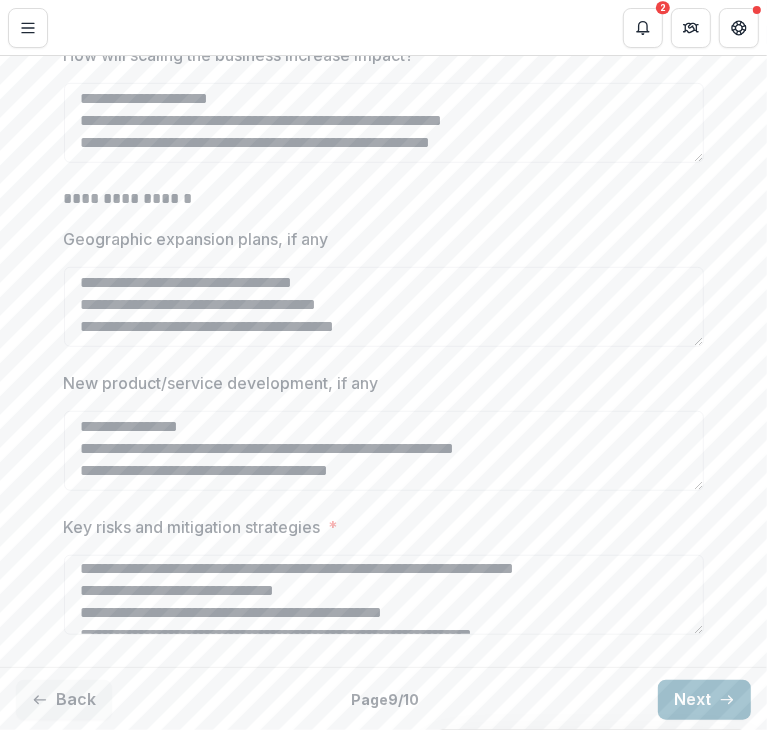 scroll, scrollTop: 500, scrollLeft: 0, axis: vertical 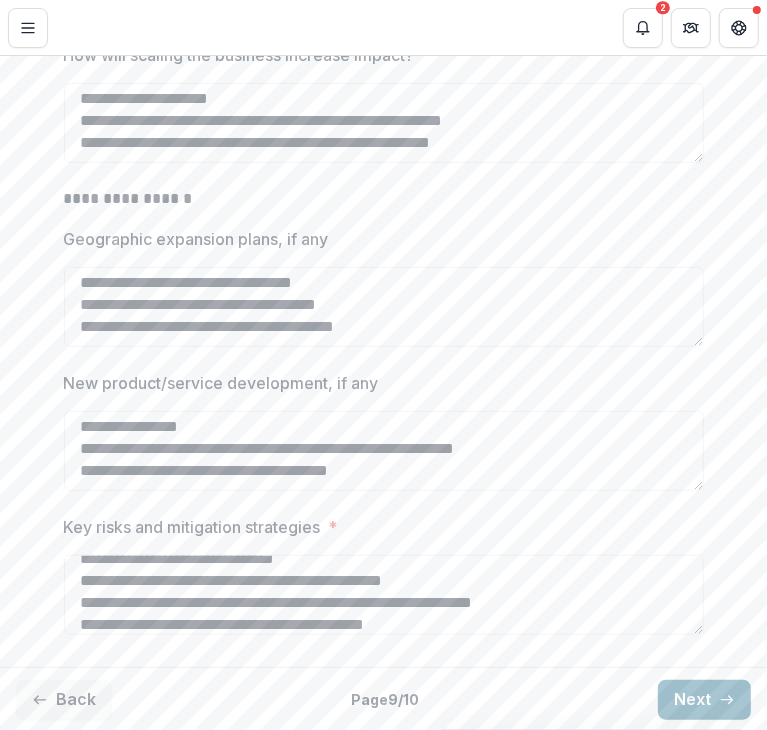 type on "**********" 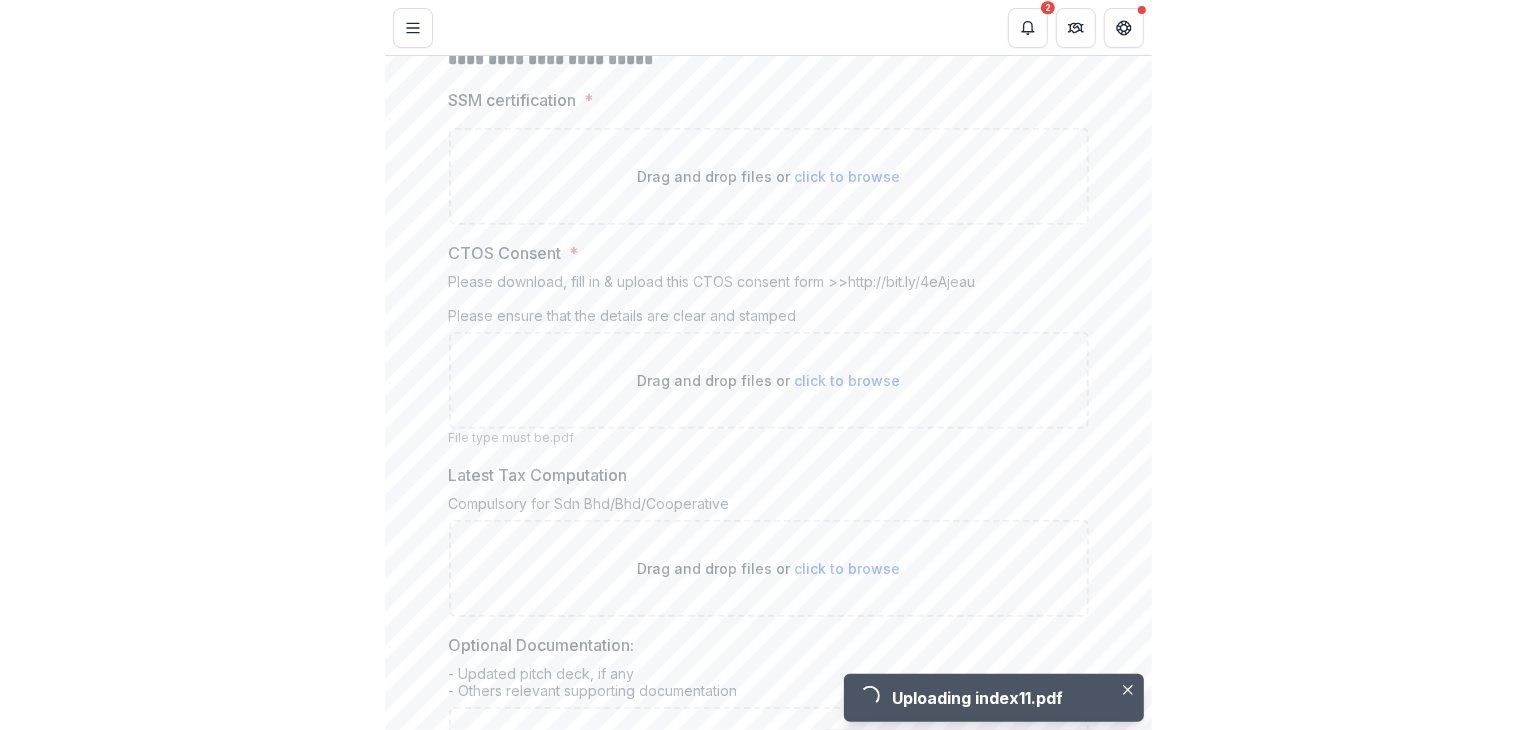 scroll, scrollTop: 571, scrollLeft: 0, axis: vertical 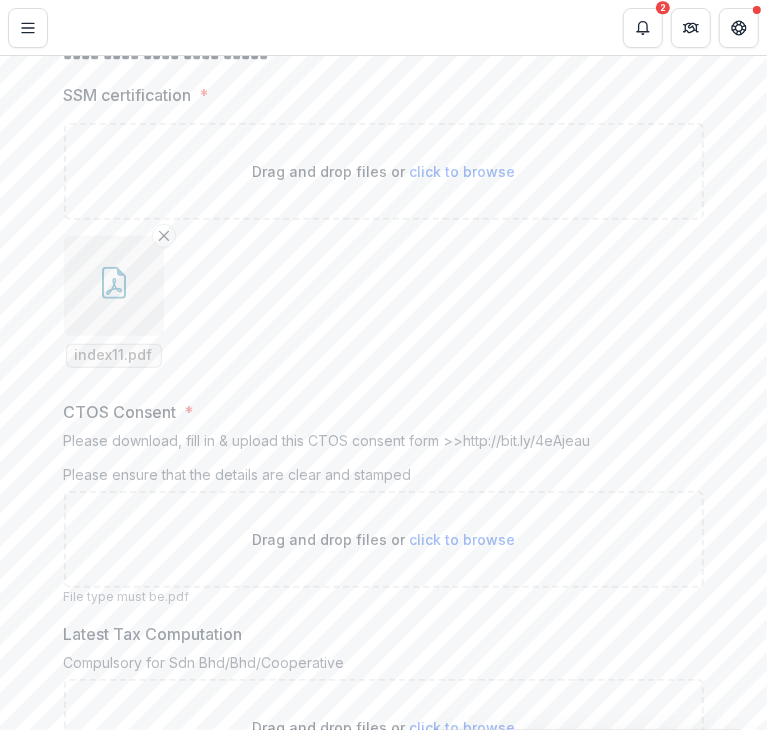 click on "http://bit.ly/4eAjeau" at bounding box center (527, 440) 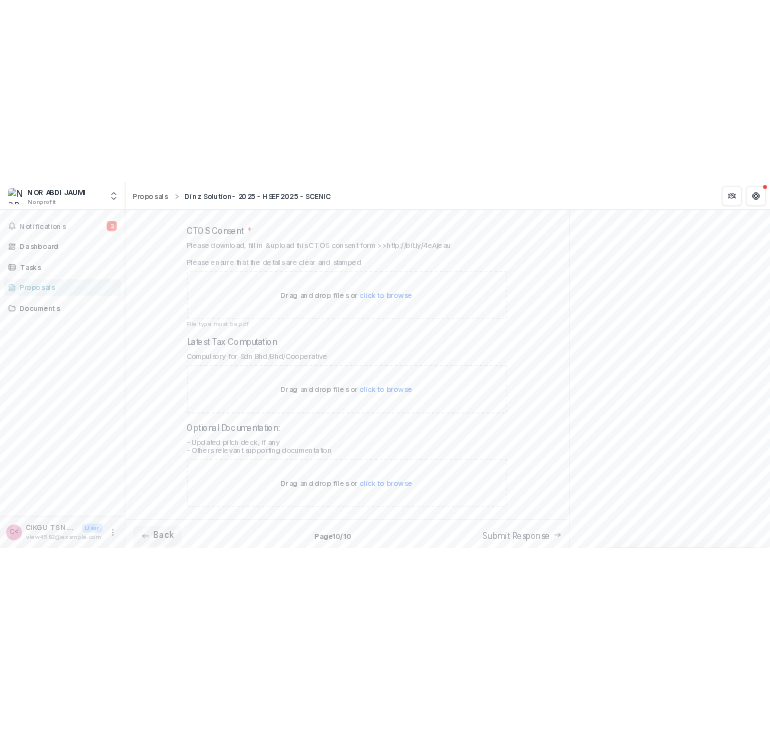 scroll, scrollTop: 820, scrollLeft: 0, axis: vertical 